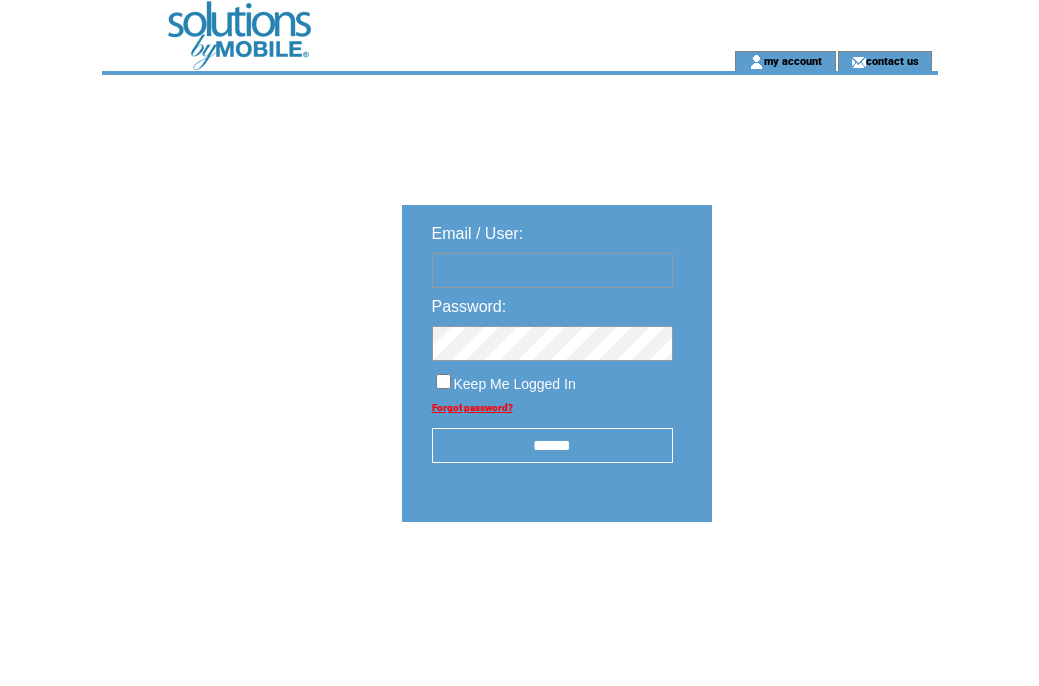 scroll, scrollTop: 0, scrollLeft: 0, axis: both 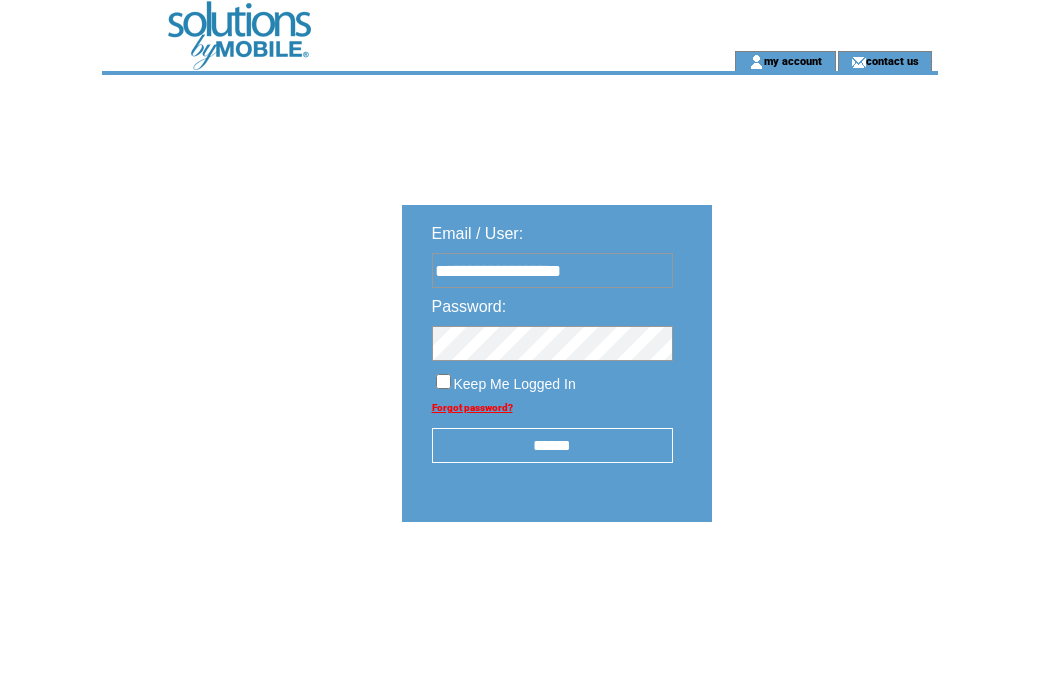 type on "**********" 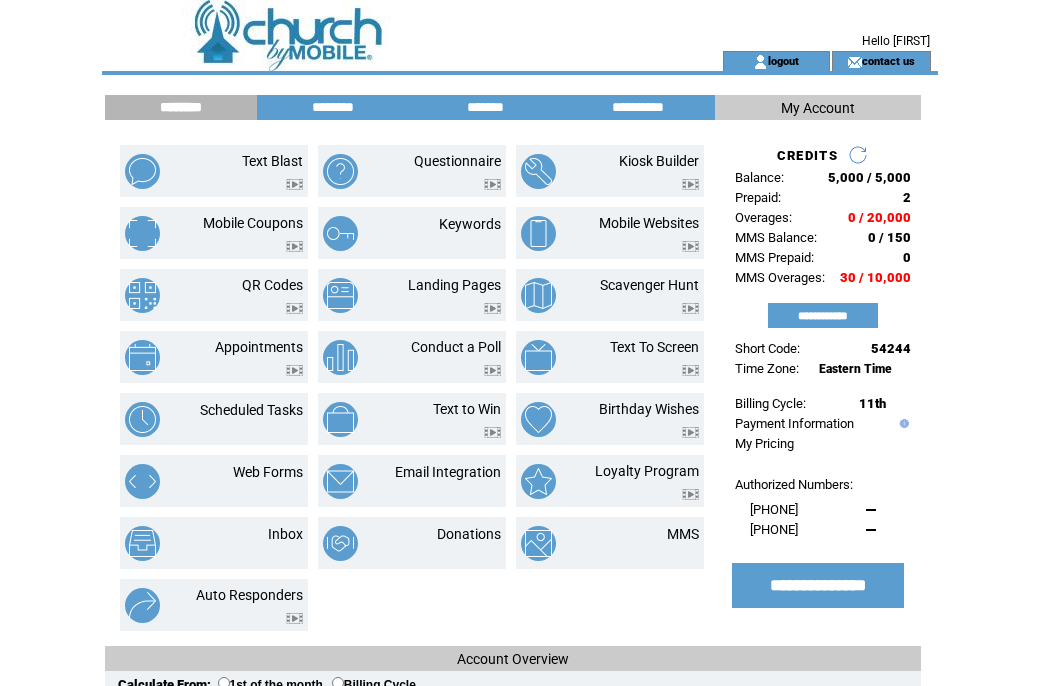 scroll, scrollTop: 0, scrollLeft: 0, axis: both 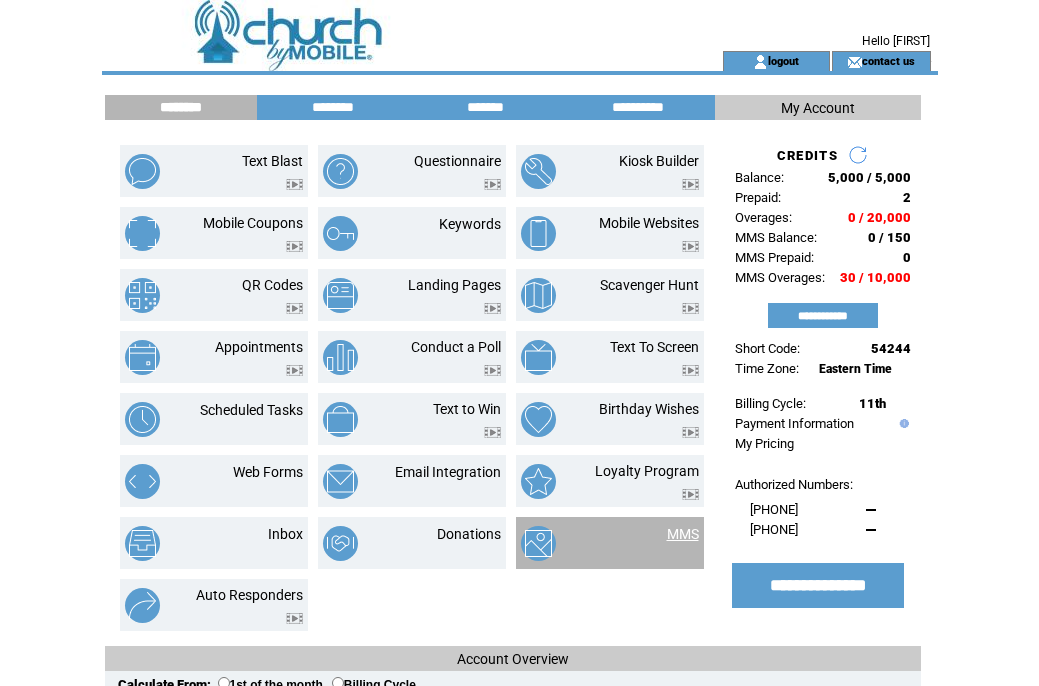 click on "MMS" at bounding box center (683, 534) 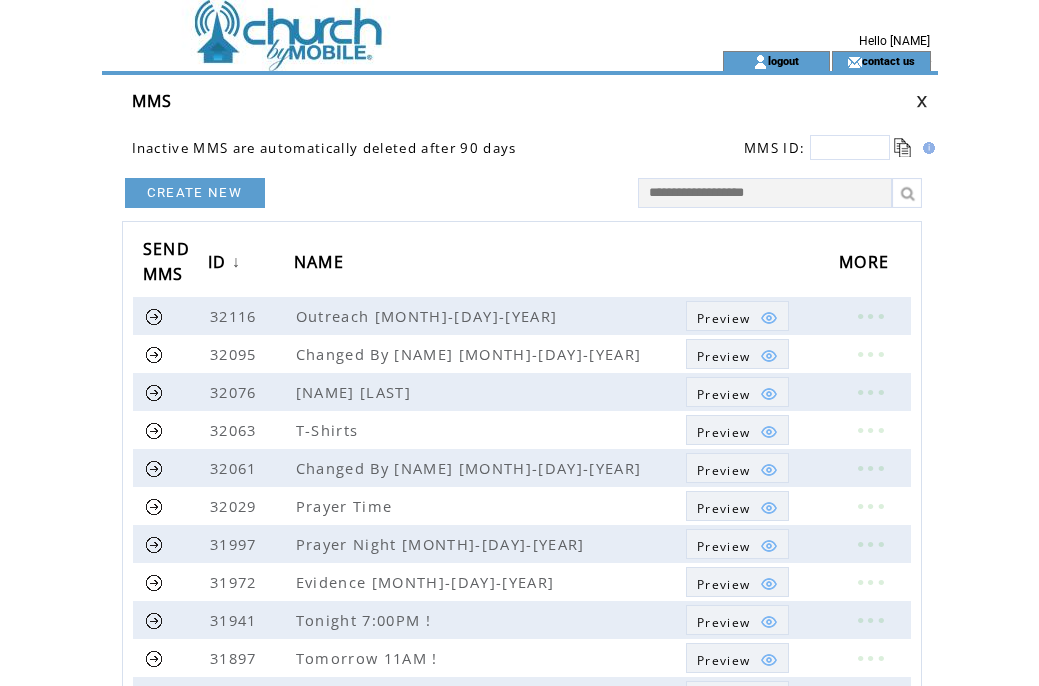 scroll, scrollTop: 0, scrollLeft: 0, axis: both 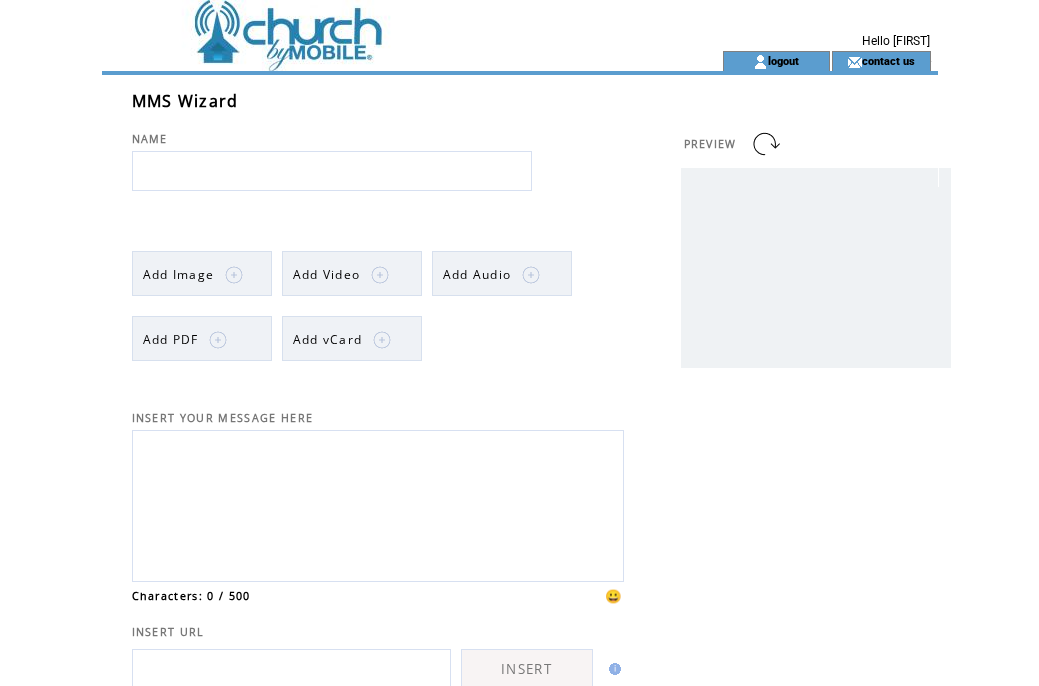 click on "Add Image" at bounding box center [179, 274] 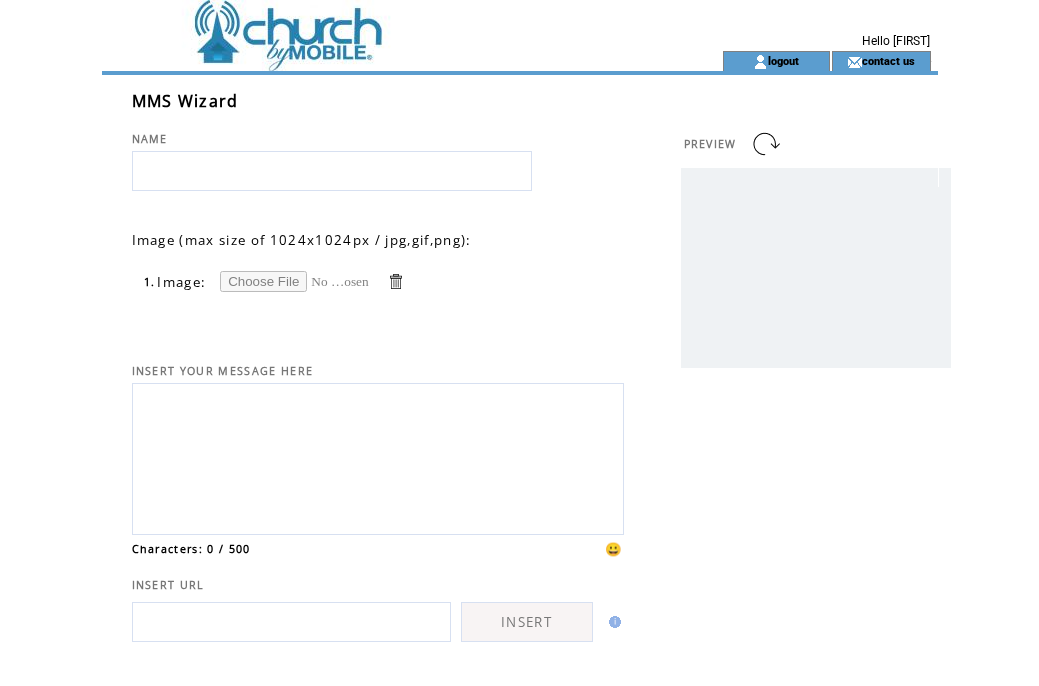 scroll, scrollTop: 0, scrollLeft: 0, axis: both 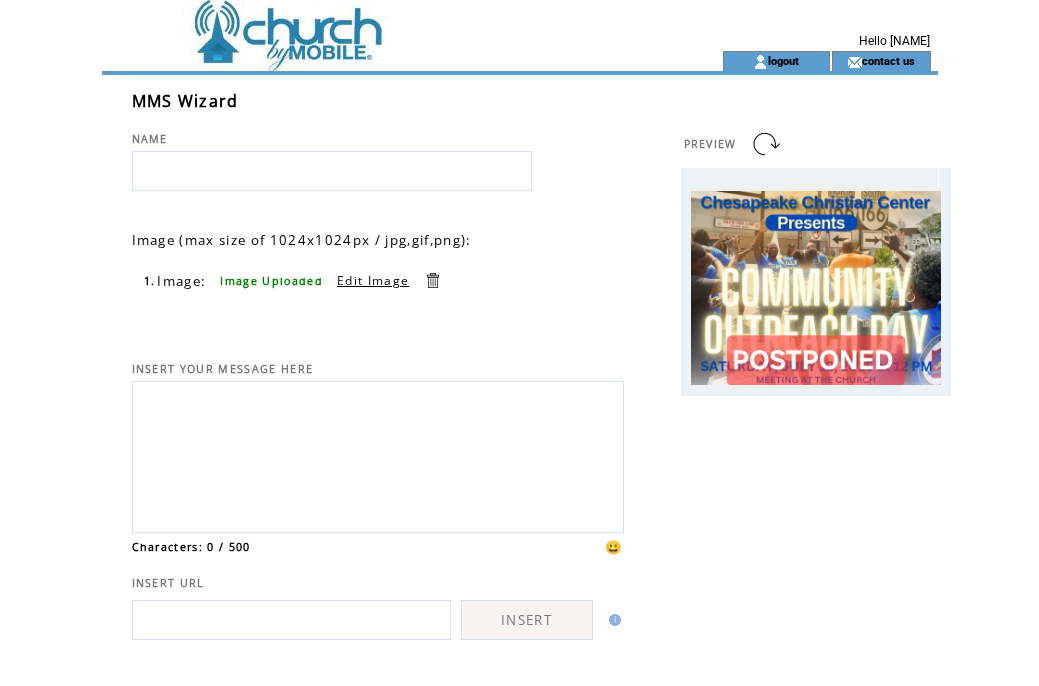 click at bounding box center (332, 171) 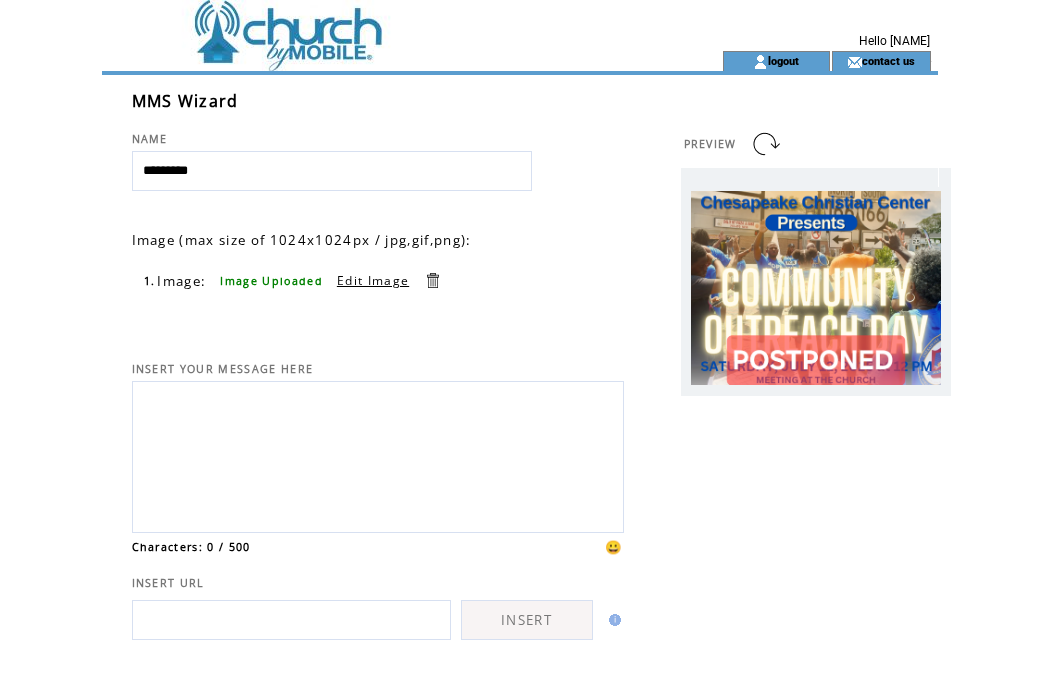 type on "*********" 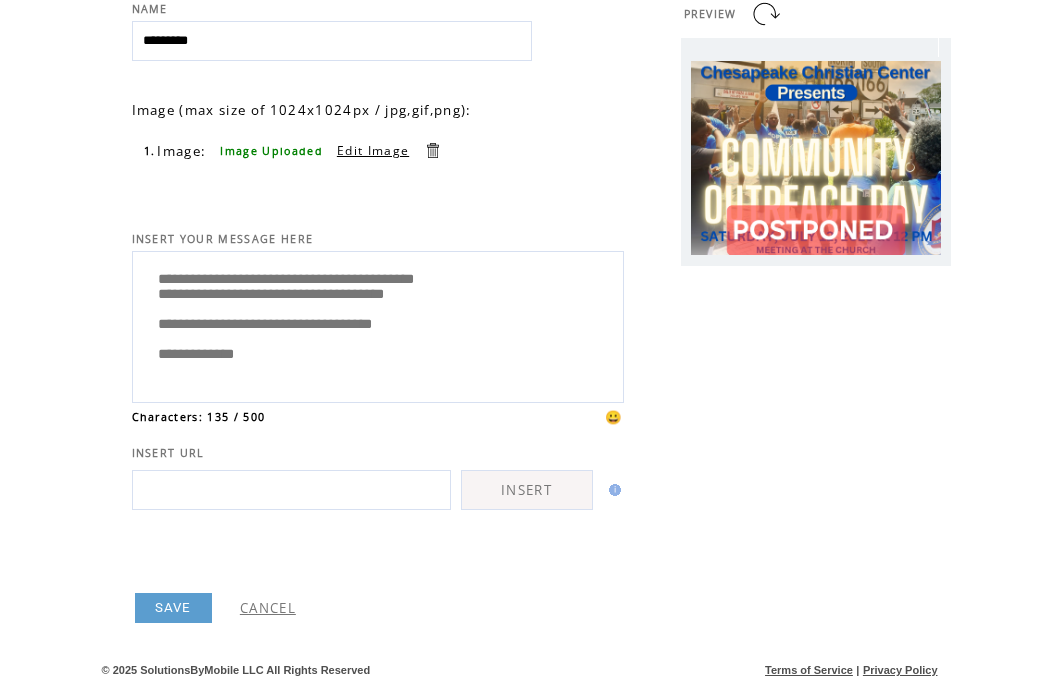 scroll, scrollTop: 175, scrollLeft: 0, axis: vertical 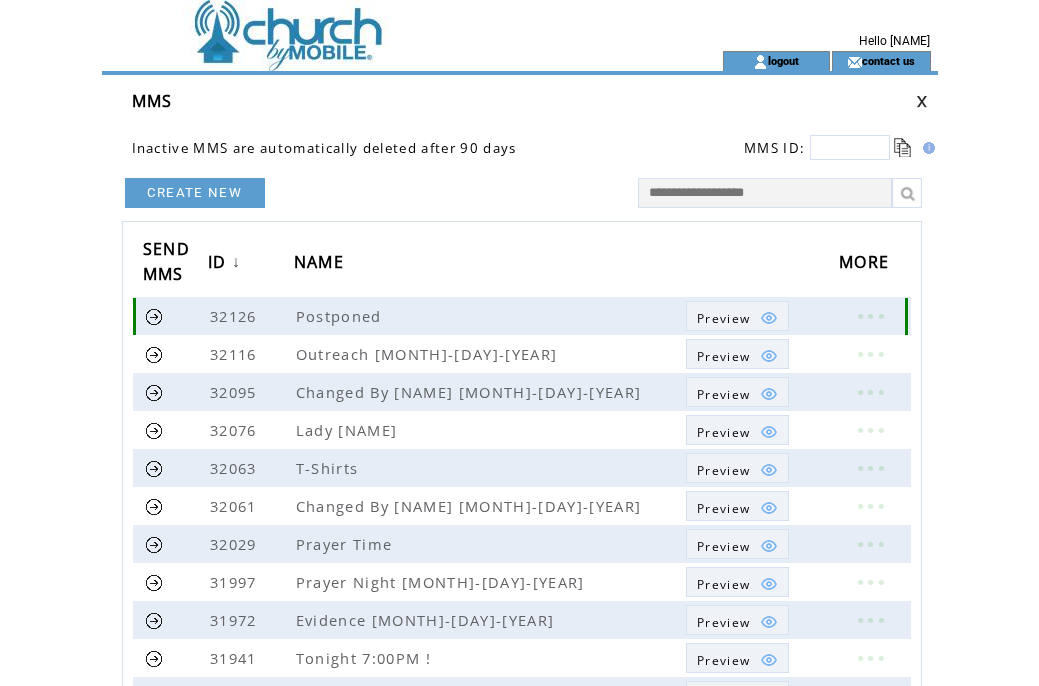 click at bounding box center [154, 316] 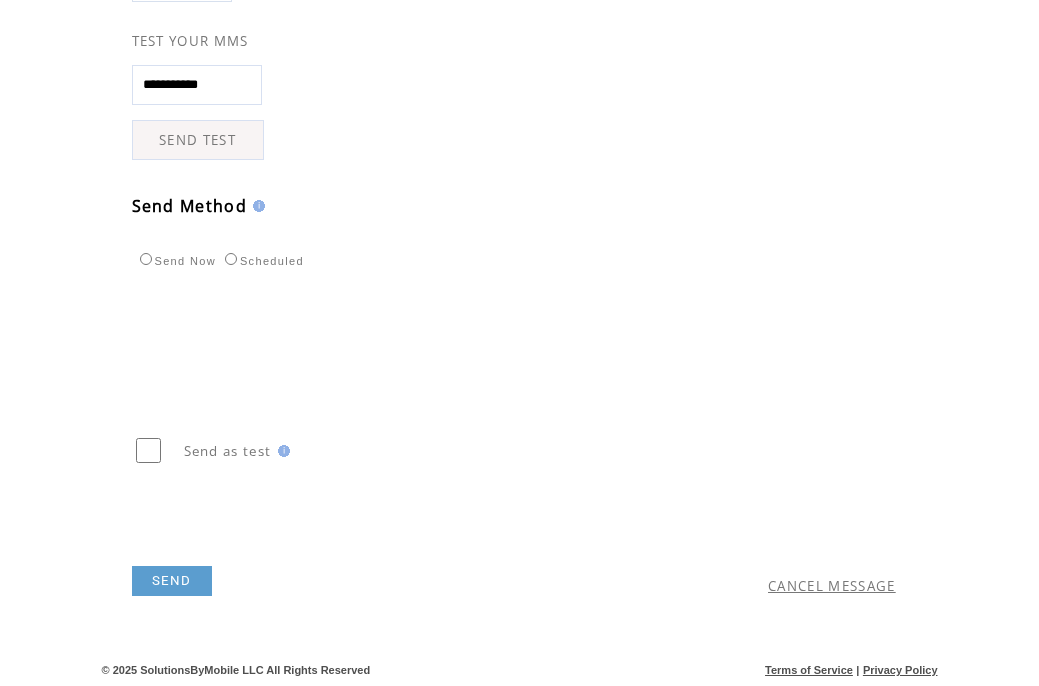 scroll, scrollTop: 536, scrollLeft: 0, axis: vertical 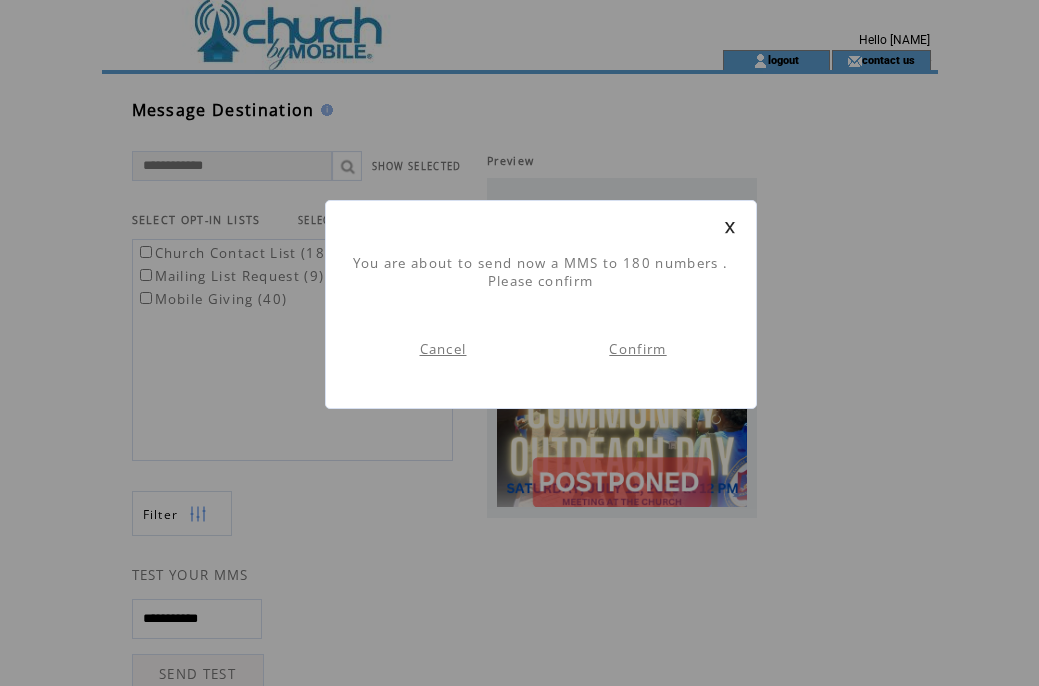 click on "Confirm" at bounding box center (637, 349) 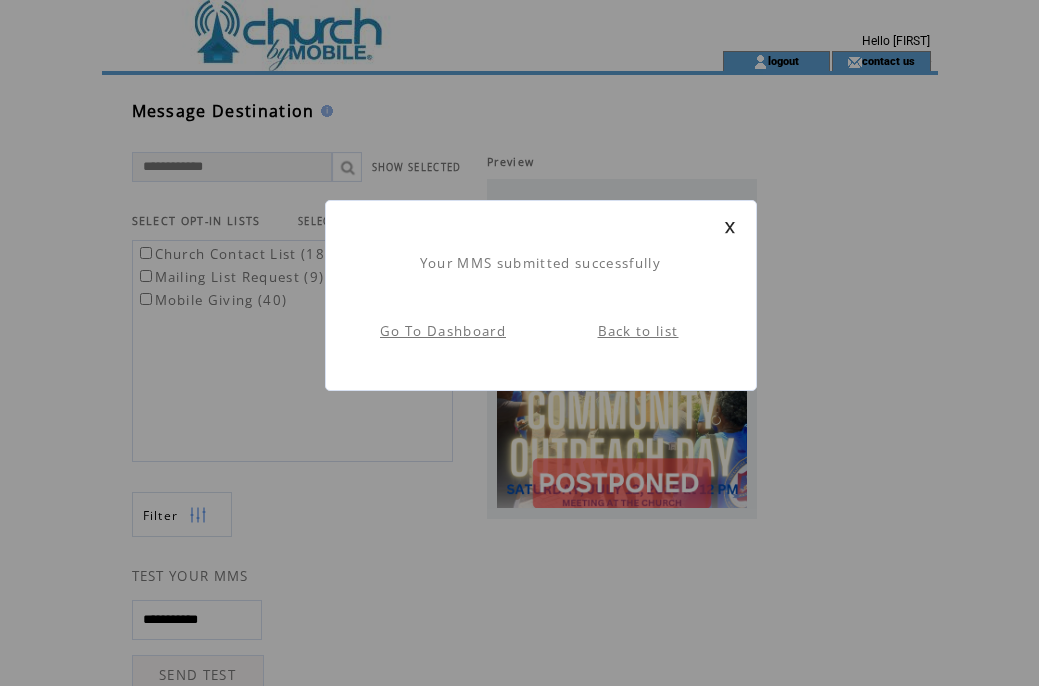 scroll, scrollTop: 1, scrollLeft: 0, axis: vertical 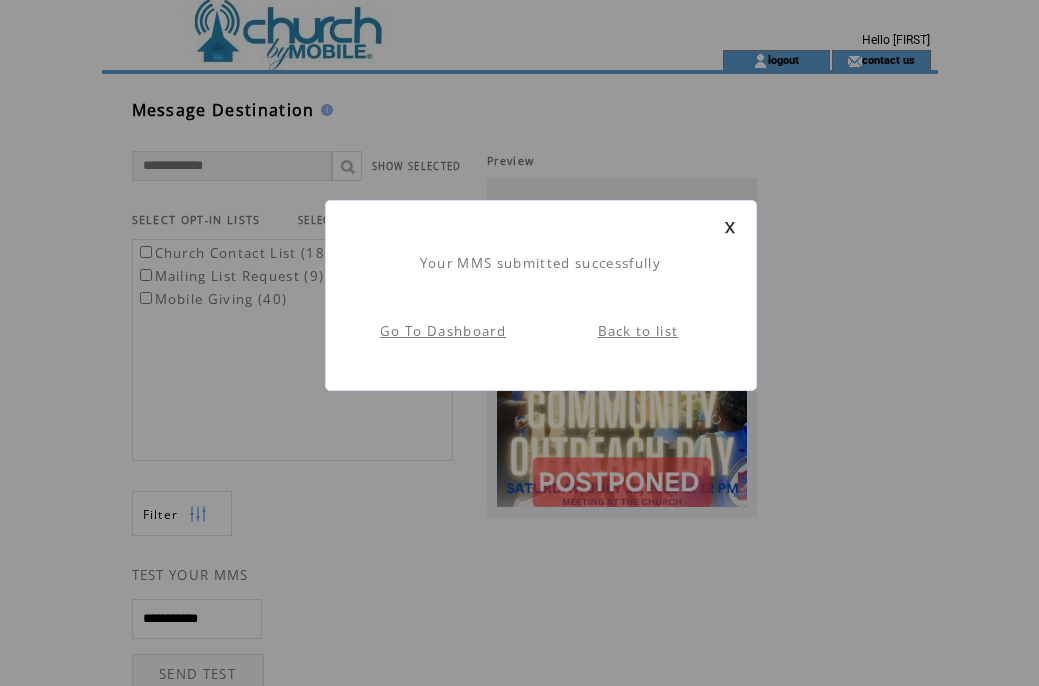 click on "Your MMS submitted successfully
Go To Dashboard
Back to list" at bounding box center [541, 295] 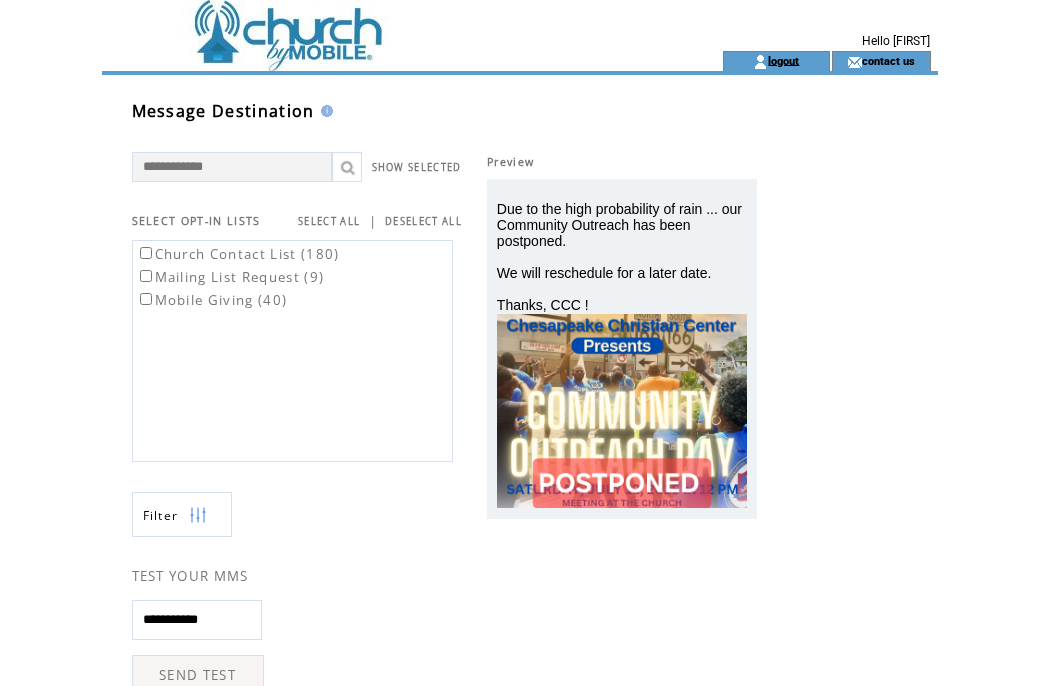 click on "logout" at bounding box center (783, 60) 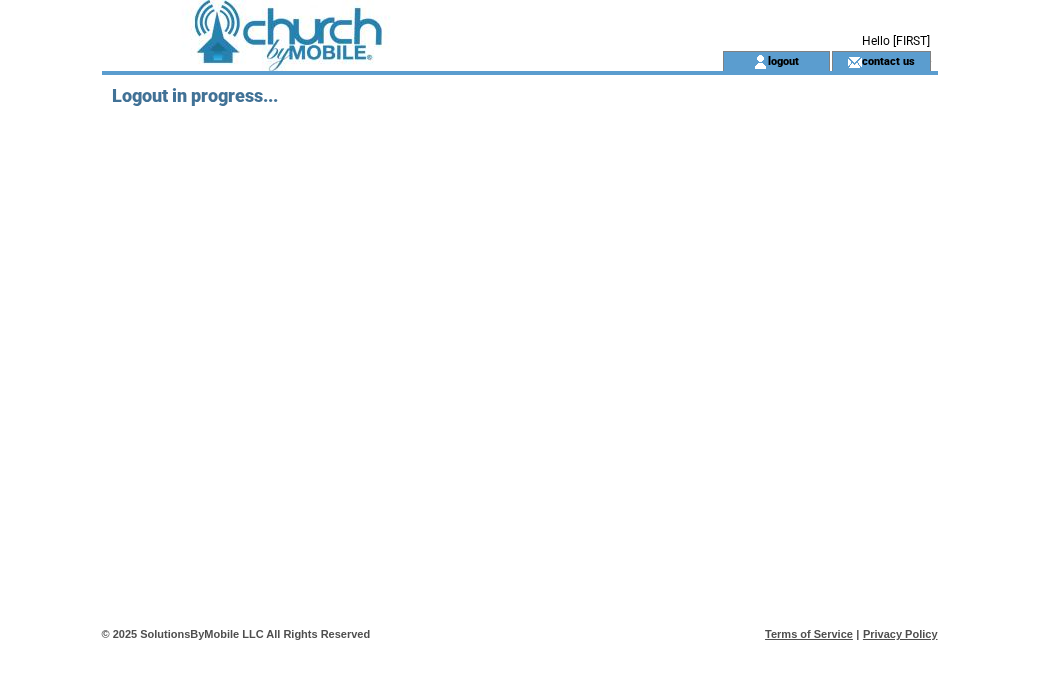 scroll, scrollTop: 0, scrollLeft: 0, axis: both 